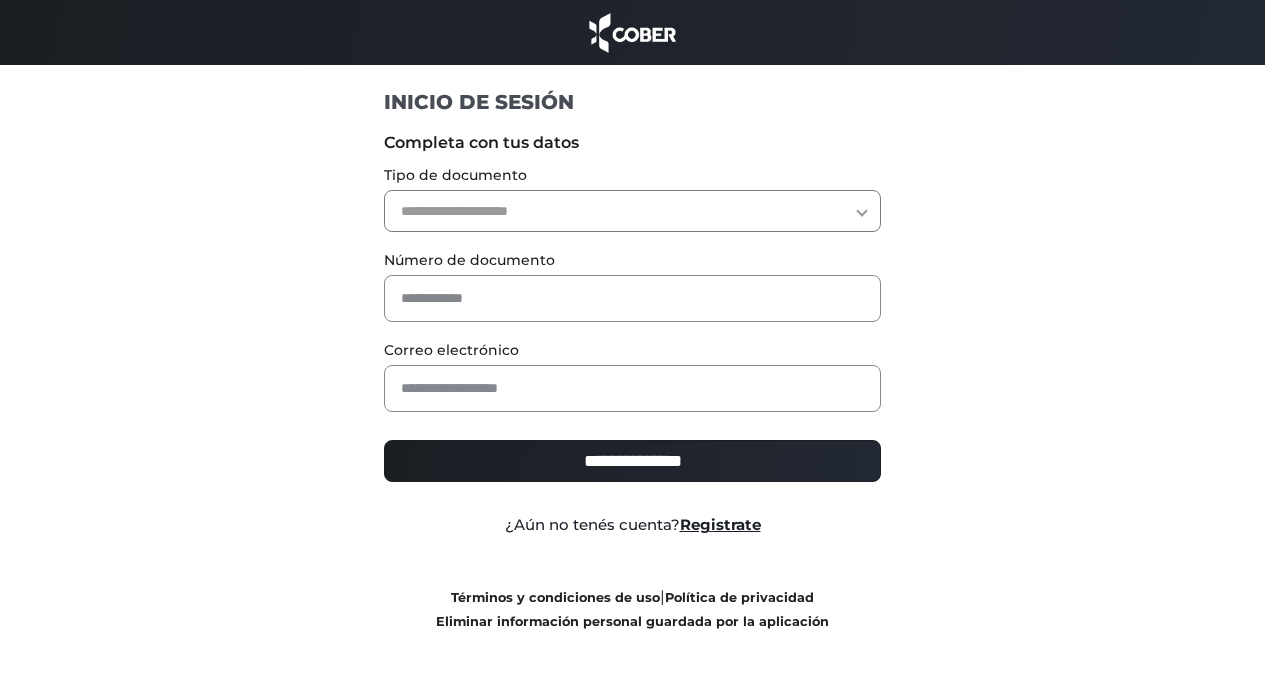 scroll, scrollTop: 0, scrollLeft: 0, axis: both 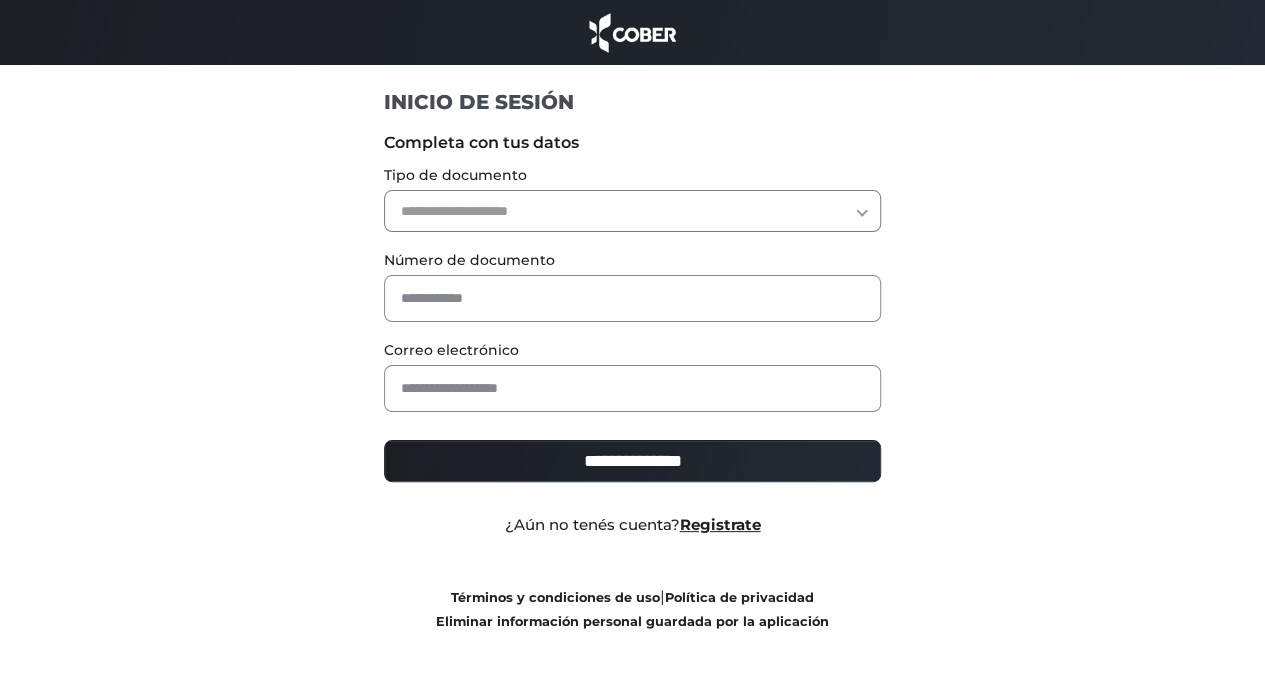 click on "**********" at bounding box center [632, 211] 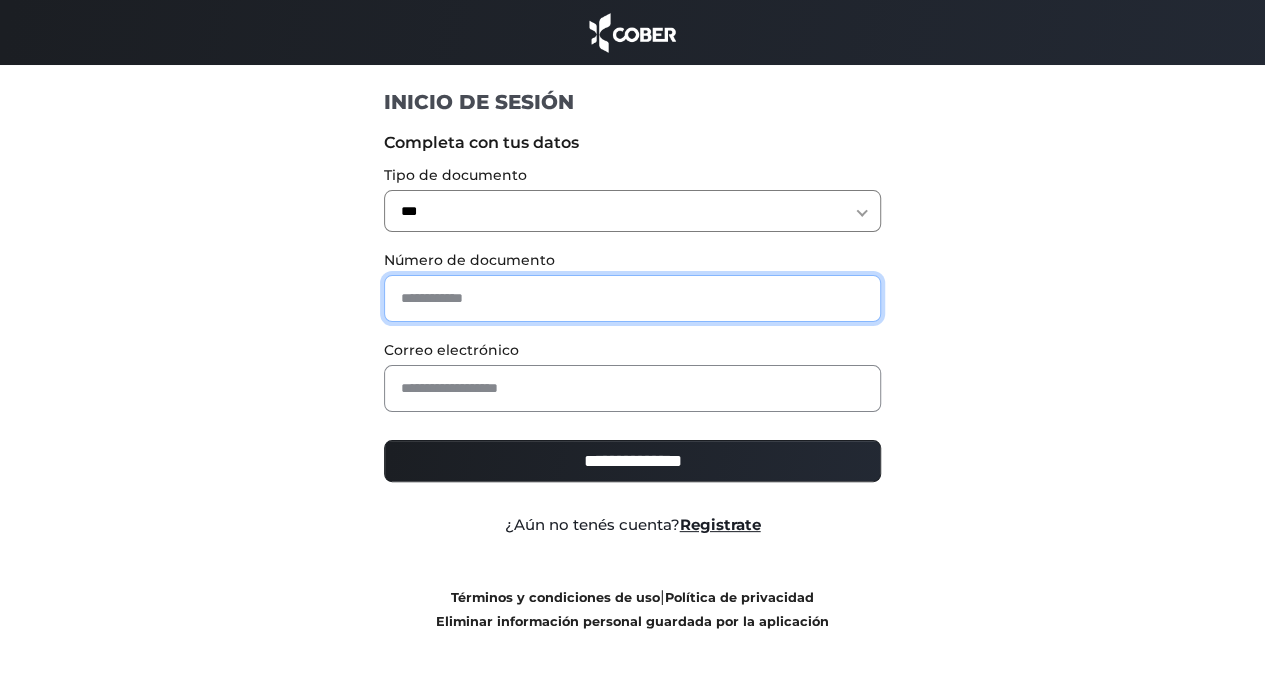 click at bounding box center [632, 298] 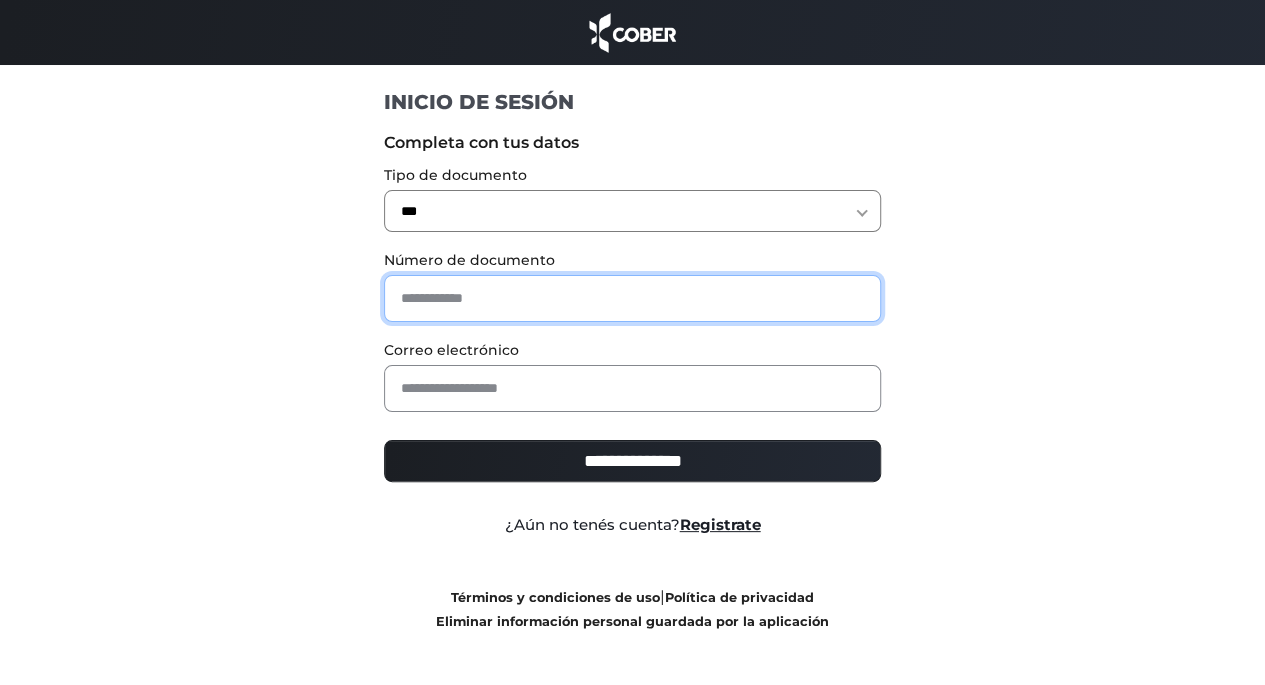 type on "********" 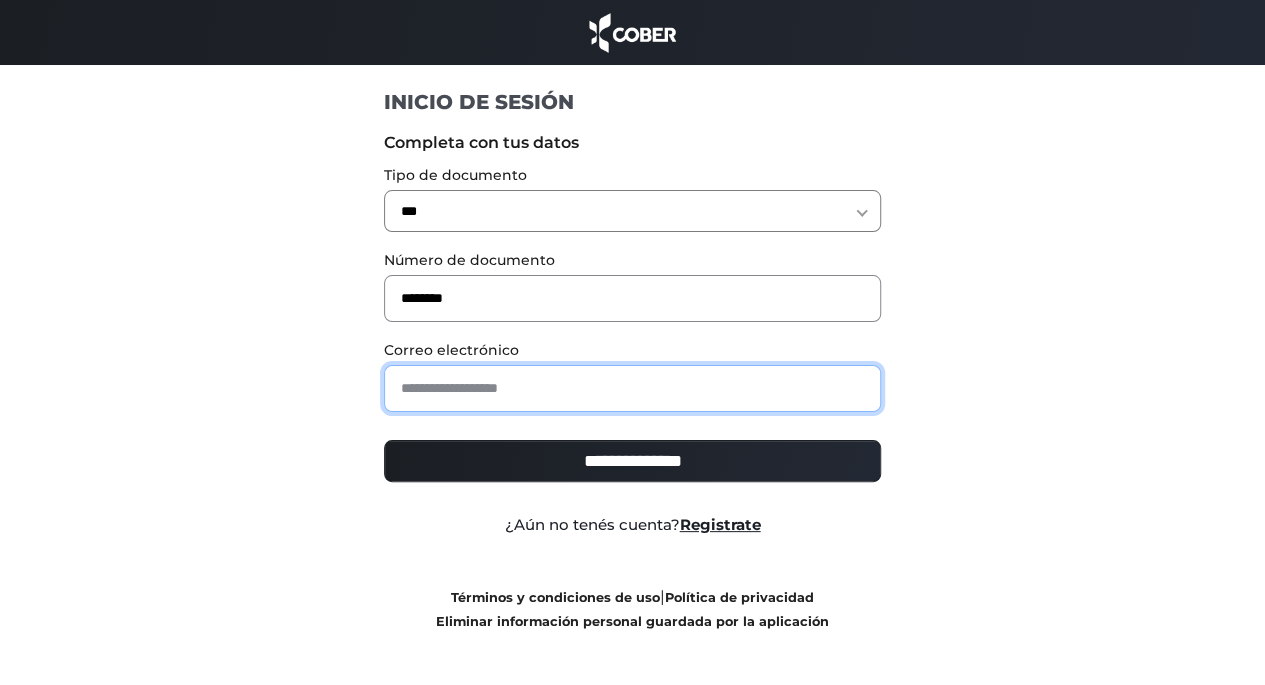 click at bounding box center (632, 388) 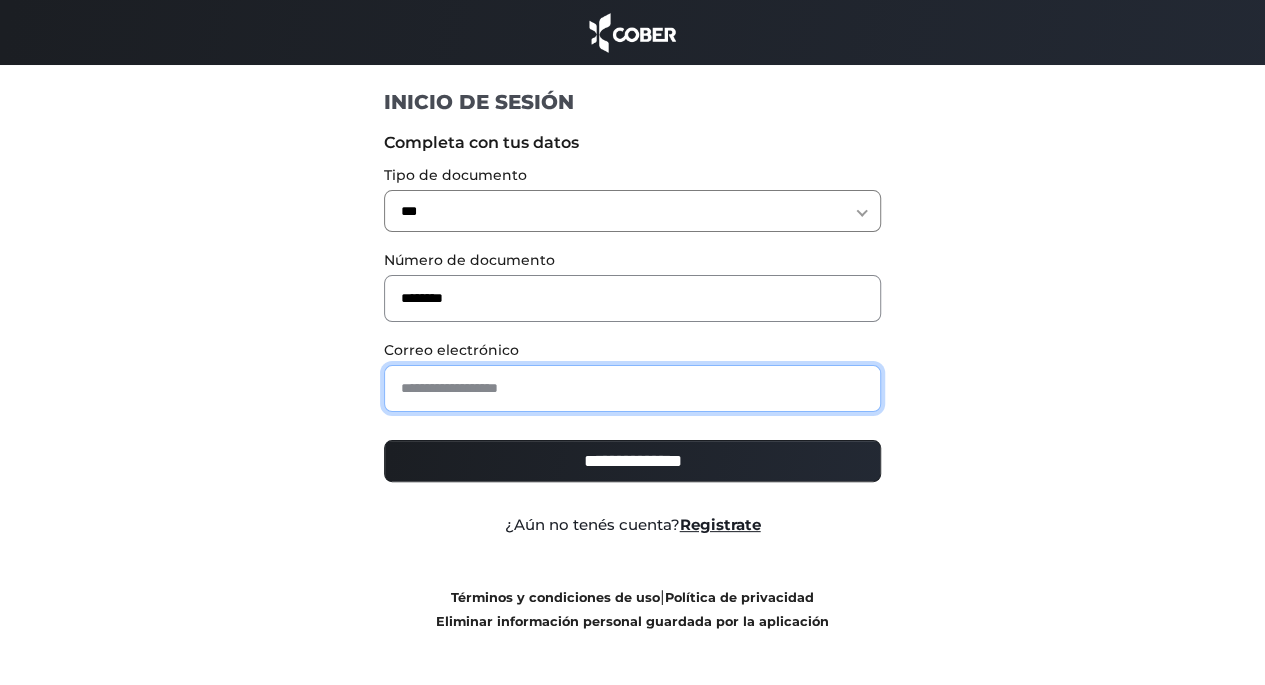 type on "**********" 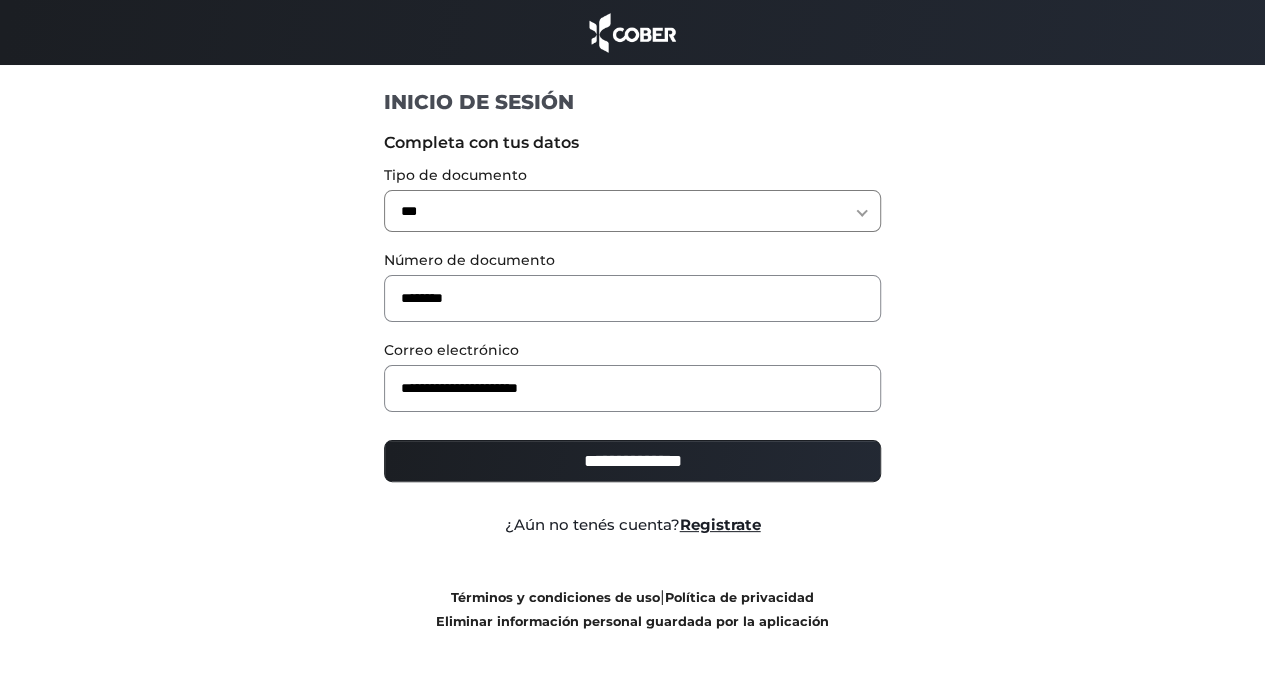 click on "**********" at bounding box center (632, 461) 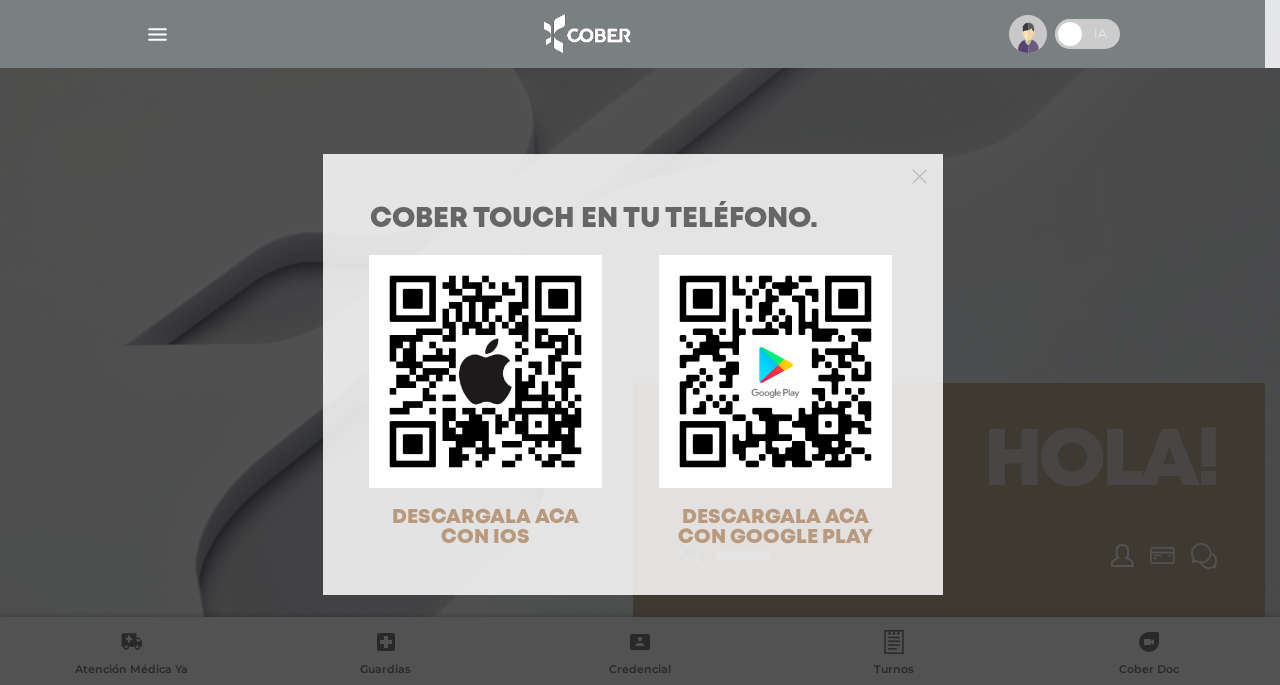 scroll, scrollTop: 0, scrollLeft: 0, axis: both 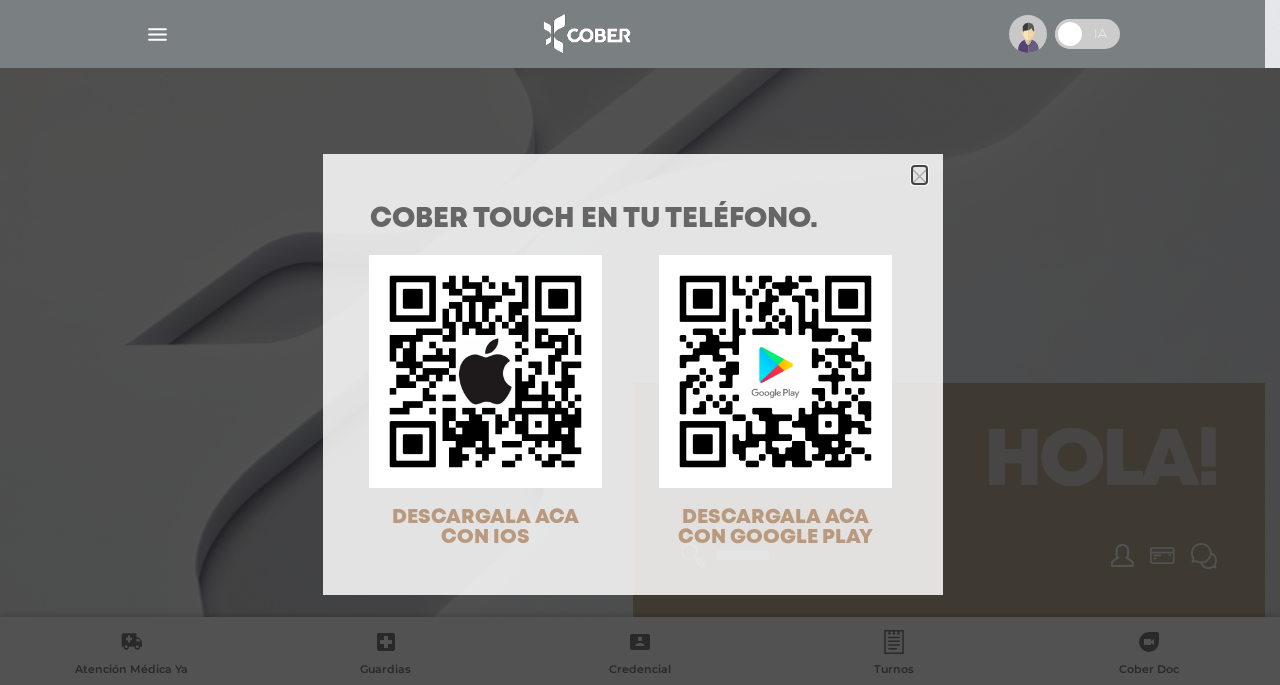 click 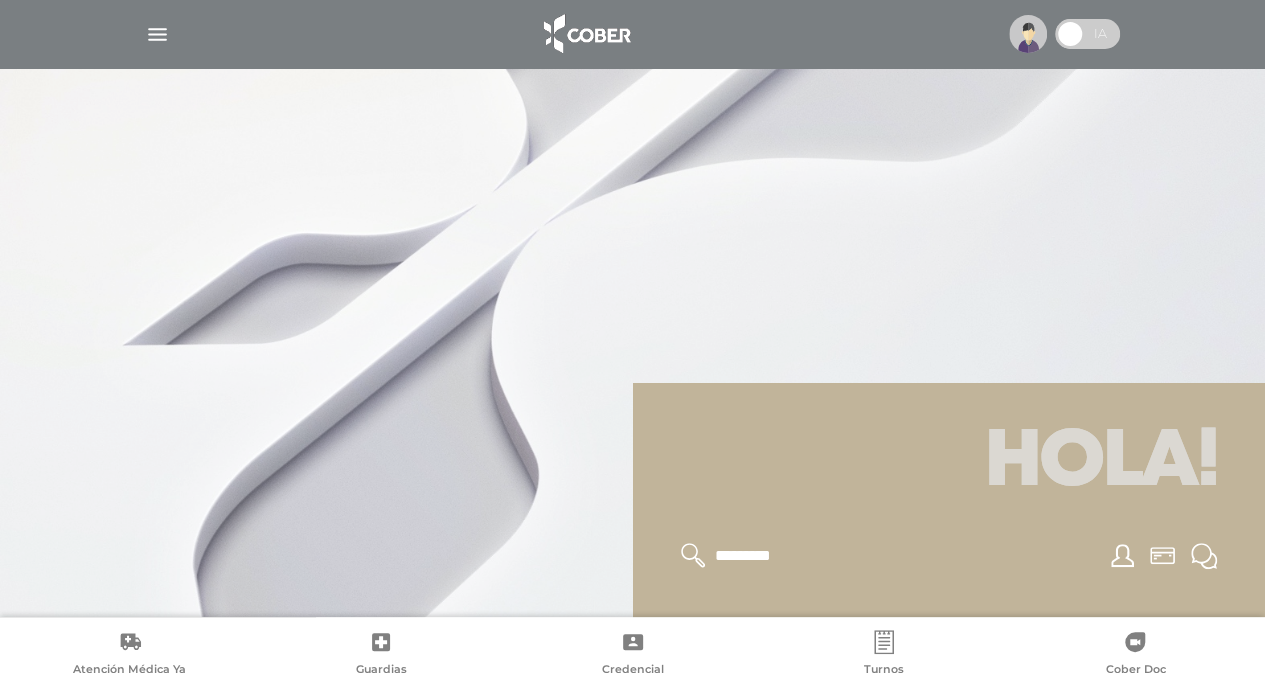 click at bounding box center (633, 34) 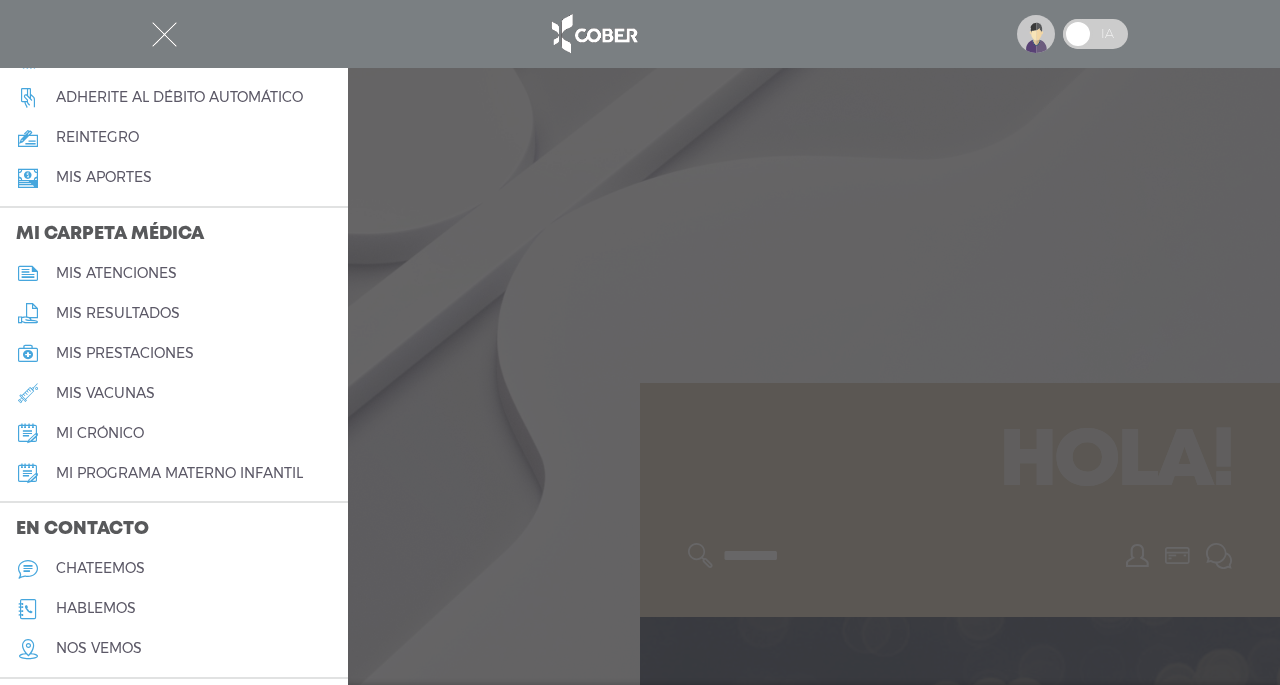 scroll, scrollTop: 857, scrollLeft: 0, axis: vertical 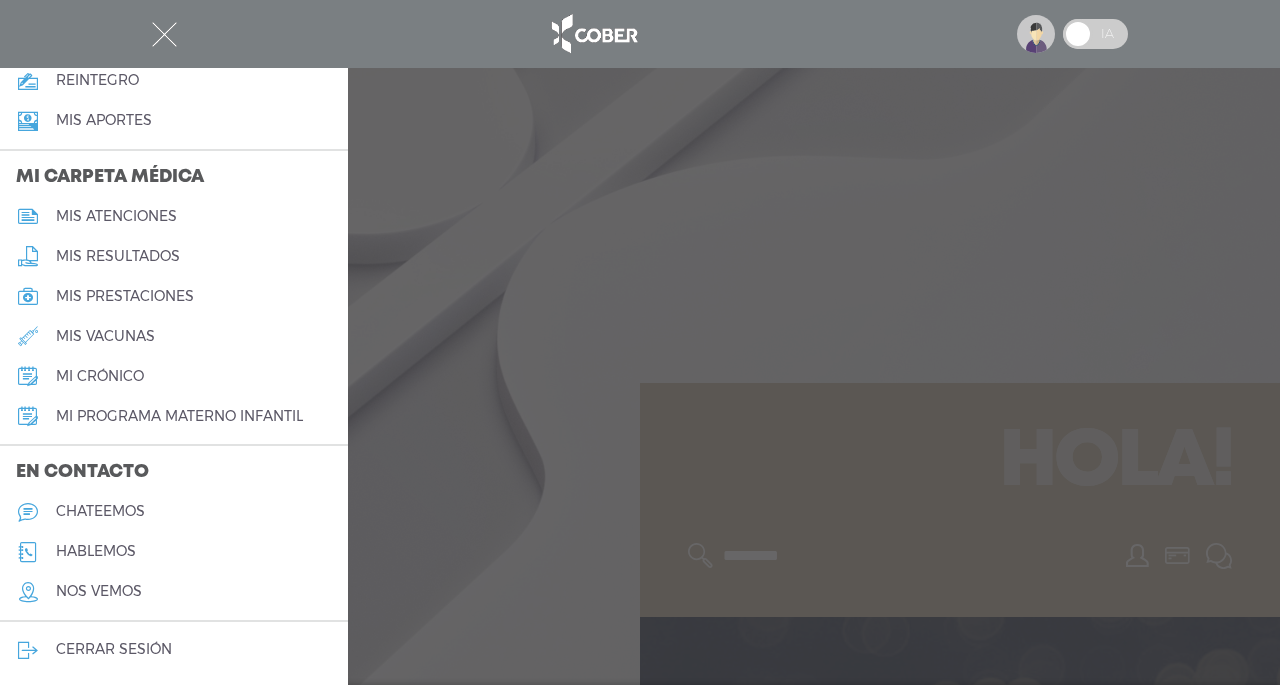 click on "chateemos" at bounding box center (100, 511) 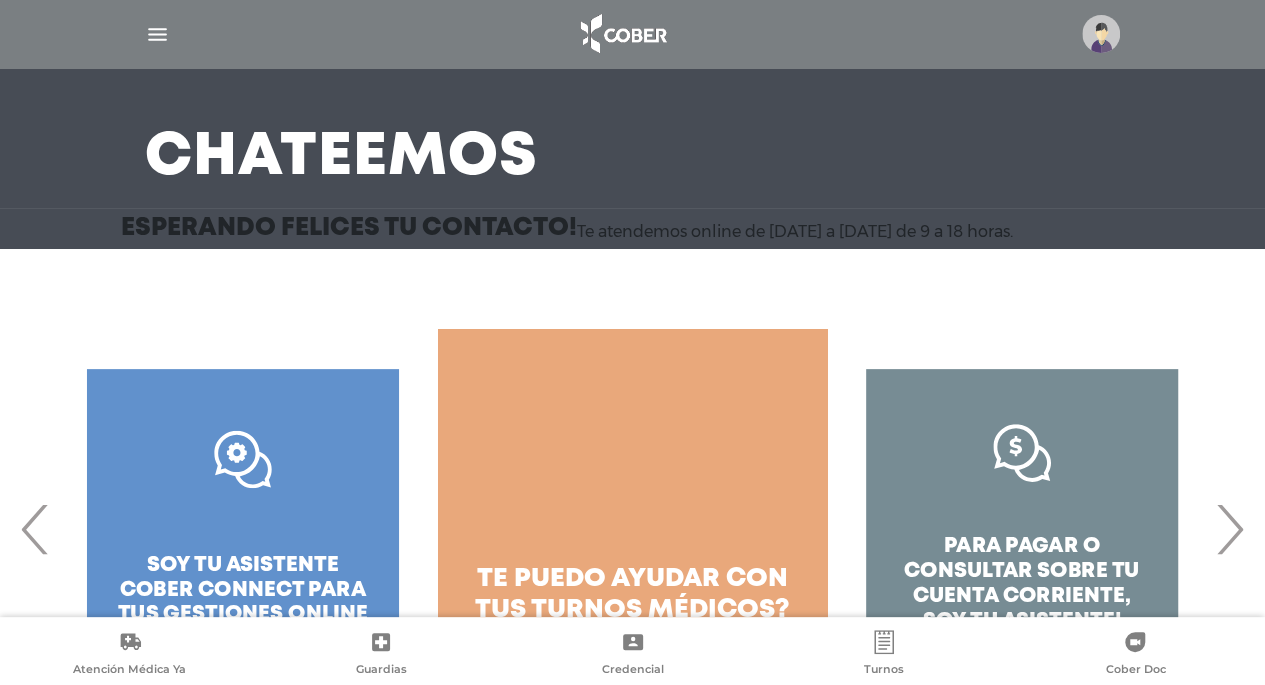 scroll, scrollTop: 212, scrollLeft: 0, axis: vertical 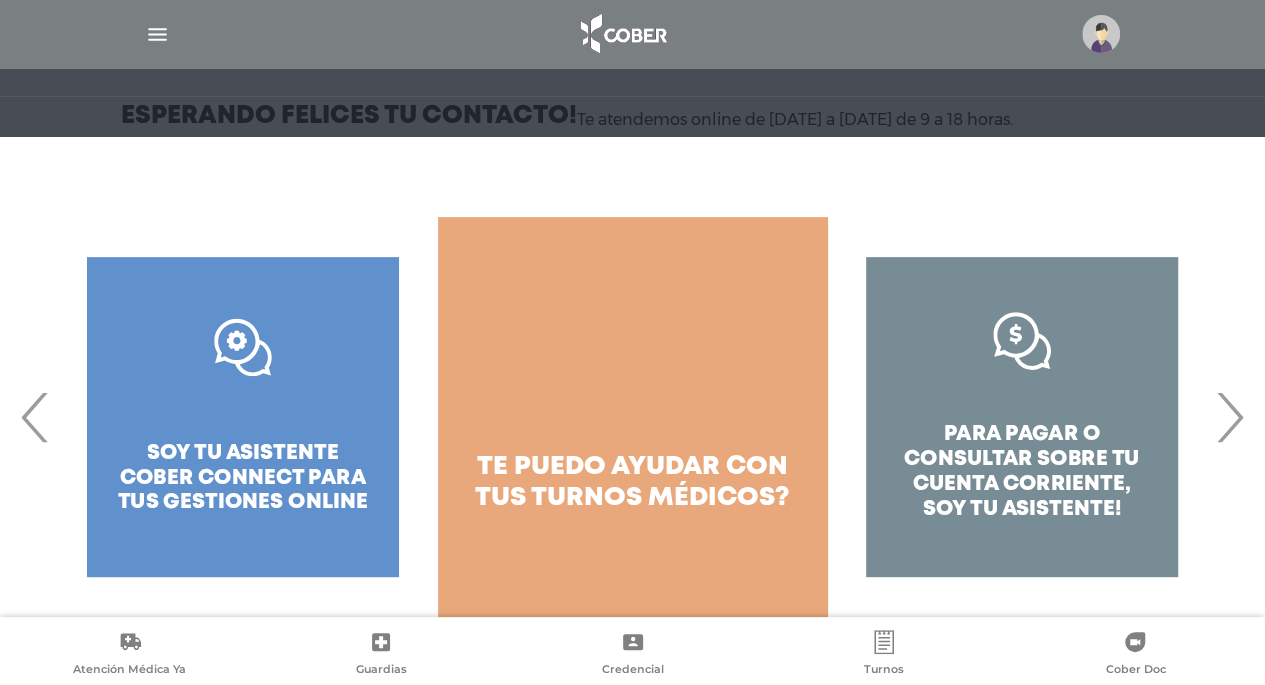 click on "›" at bounding box center (1229, 417) 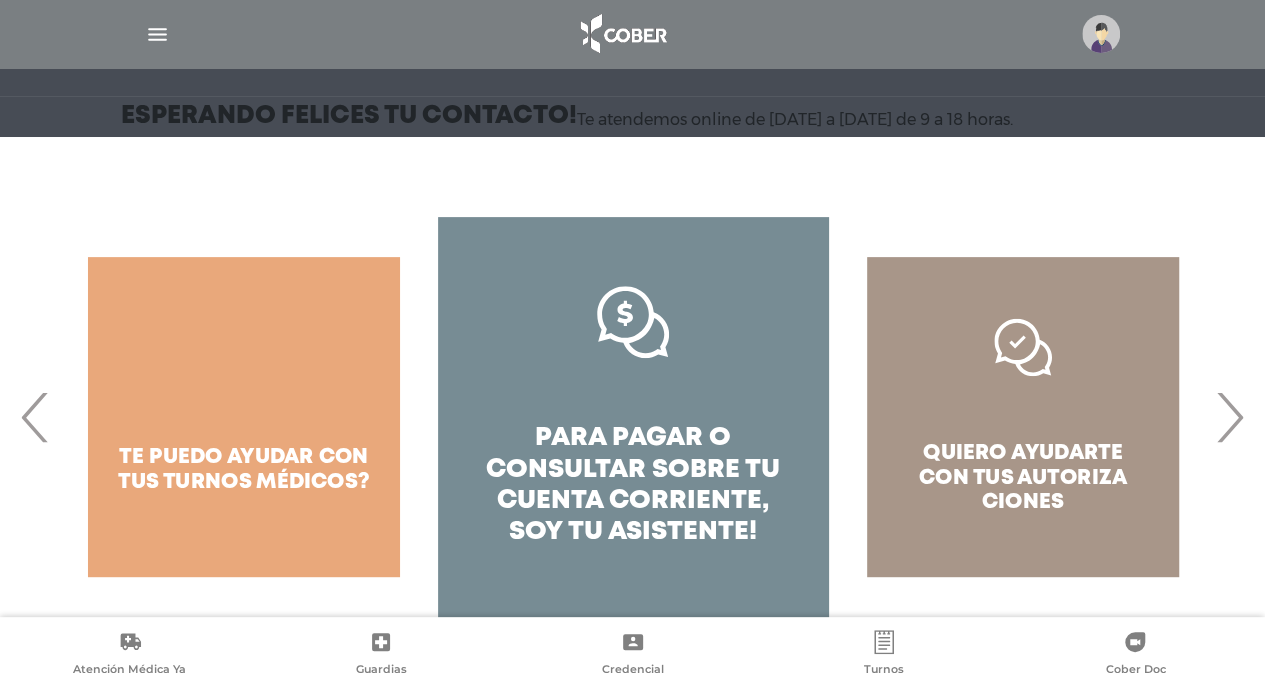 click on "›" at bounding box center (1229, 417) 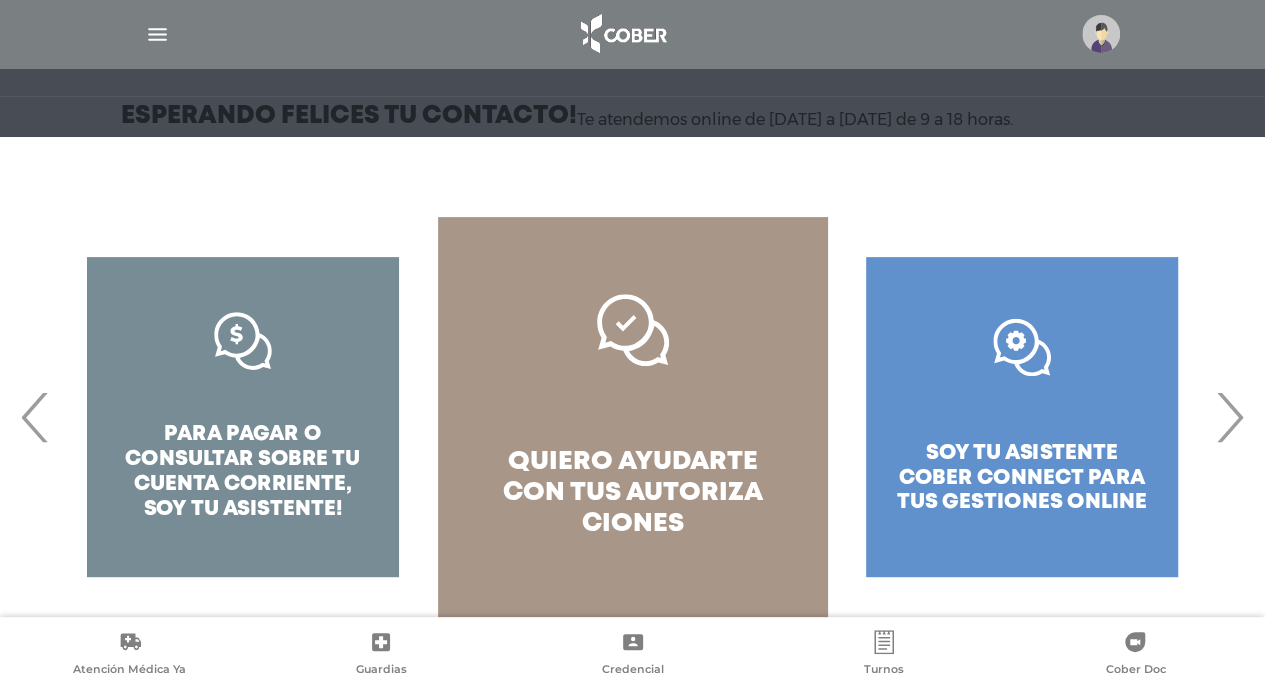 click on "quiero ayudarte con tus" at bounding box center [630, 477] 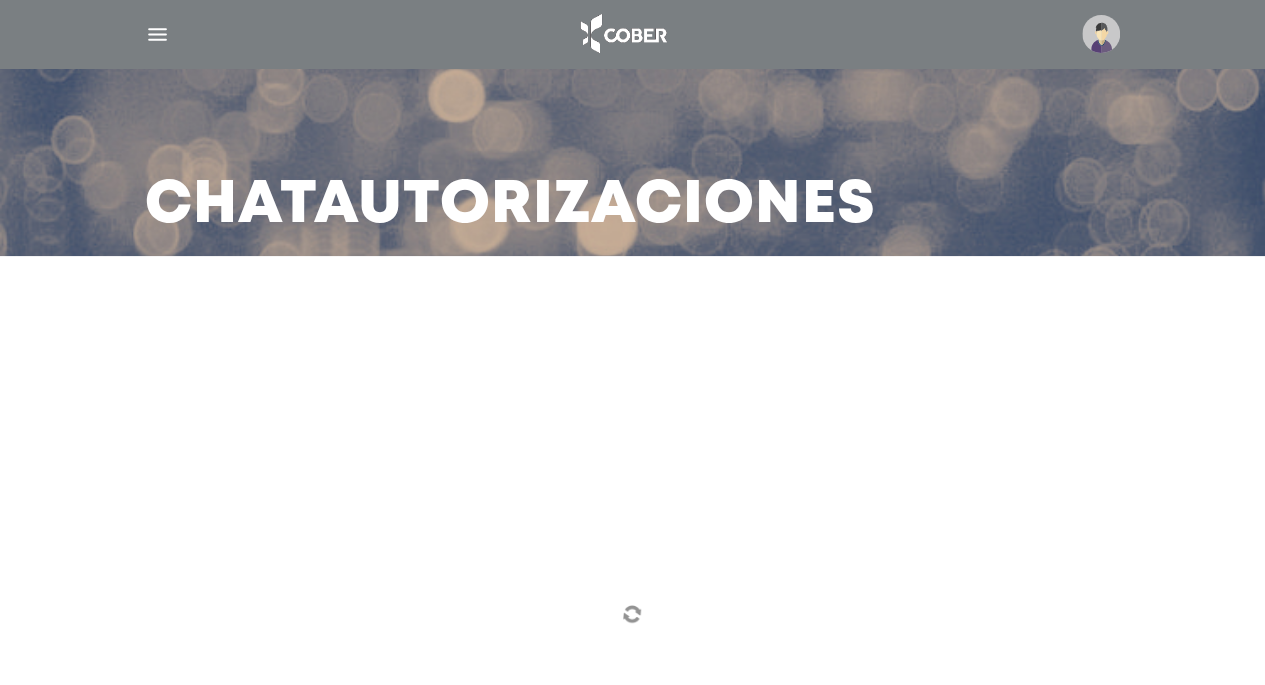 scroll, scrollTop: 80, scrollLeft: 0, axis: vertical 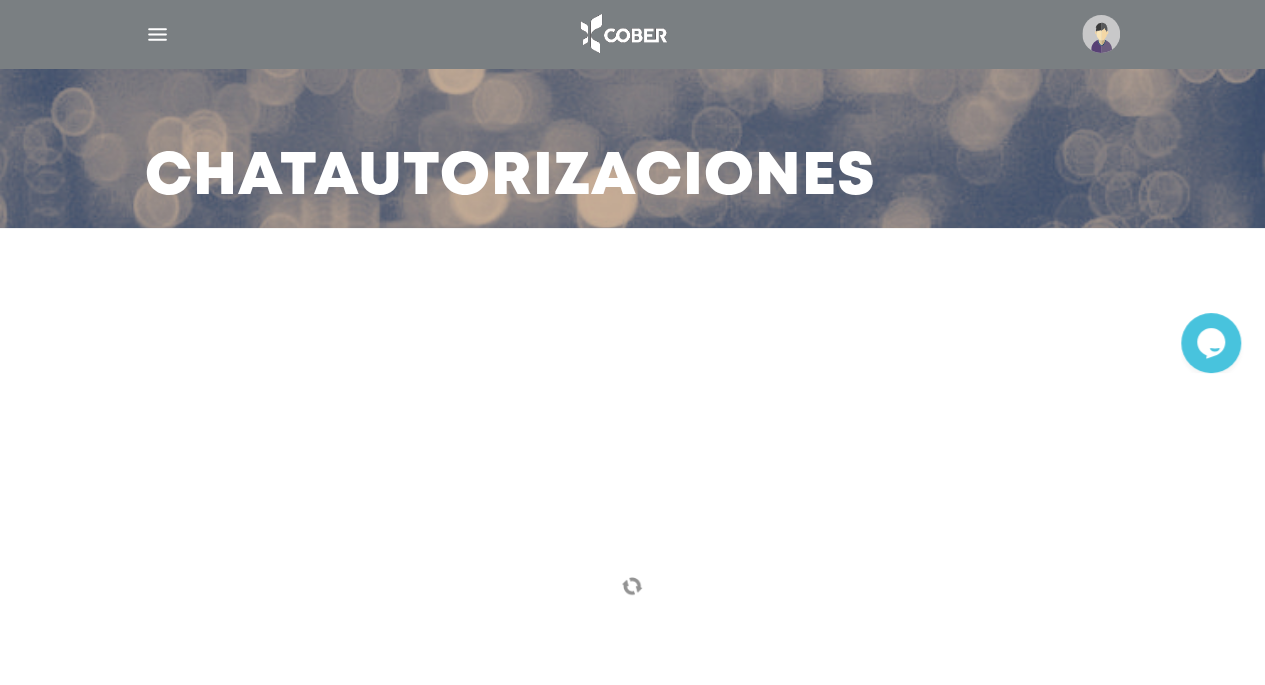 click on "Opens Chat This icon Opens the chat window." at bounding box center (1211, 342) 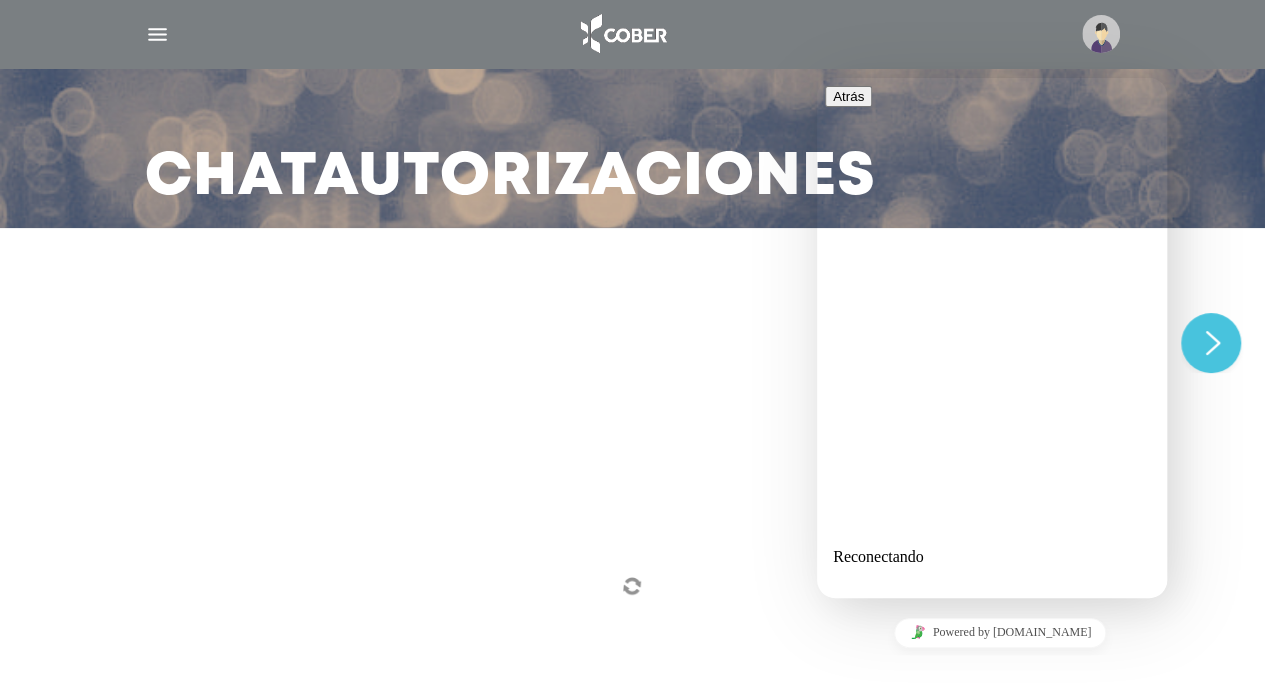 click on "Nueva conversación   We typically reply in a few minutes" at bounding box center (992, 721) 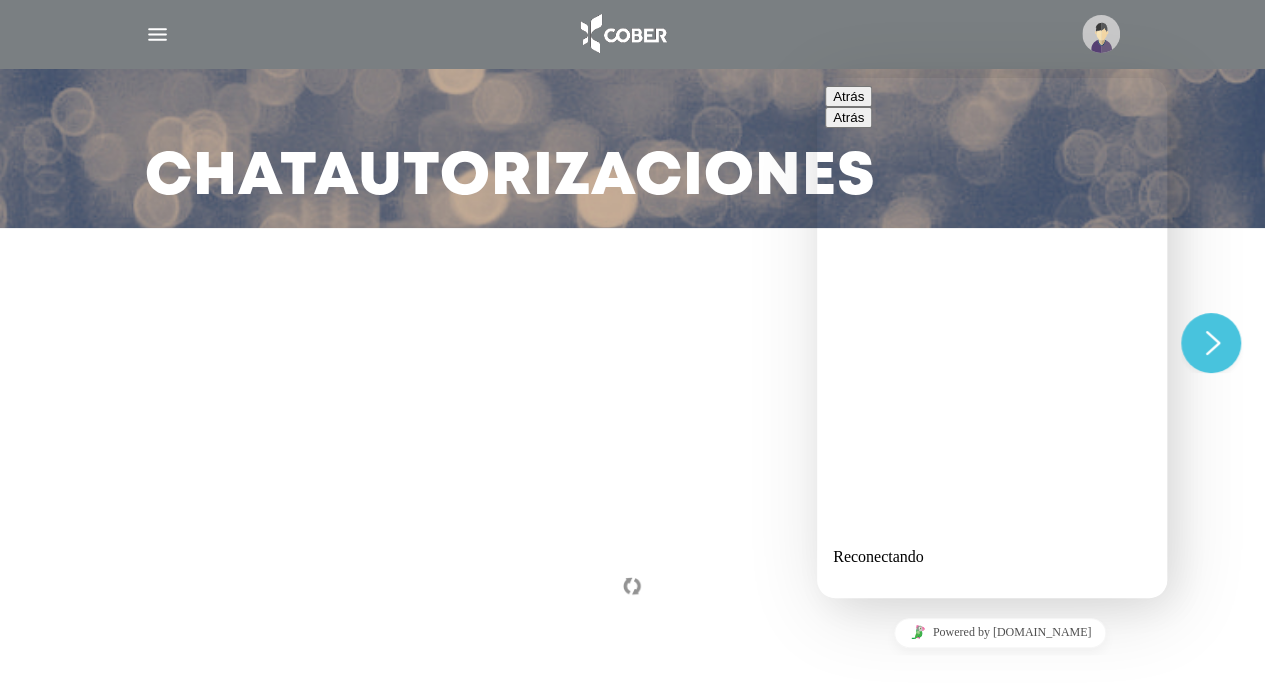 click on "Reconectando" at bounding box center [992, 557] 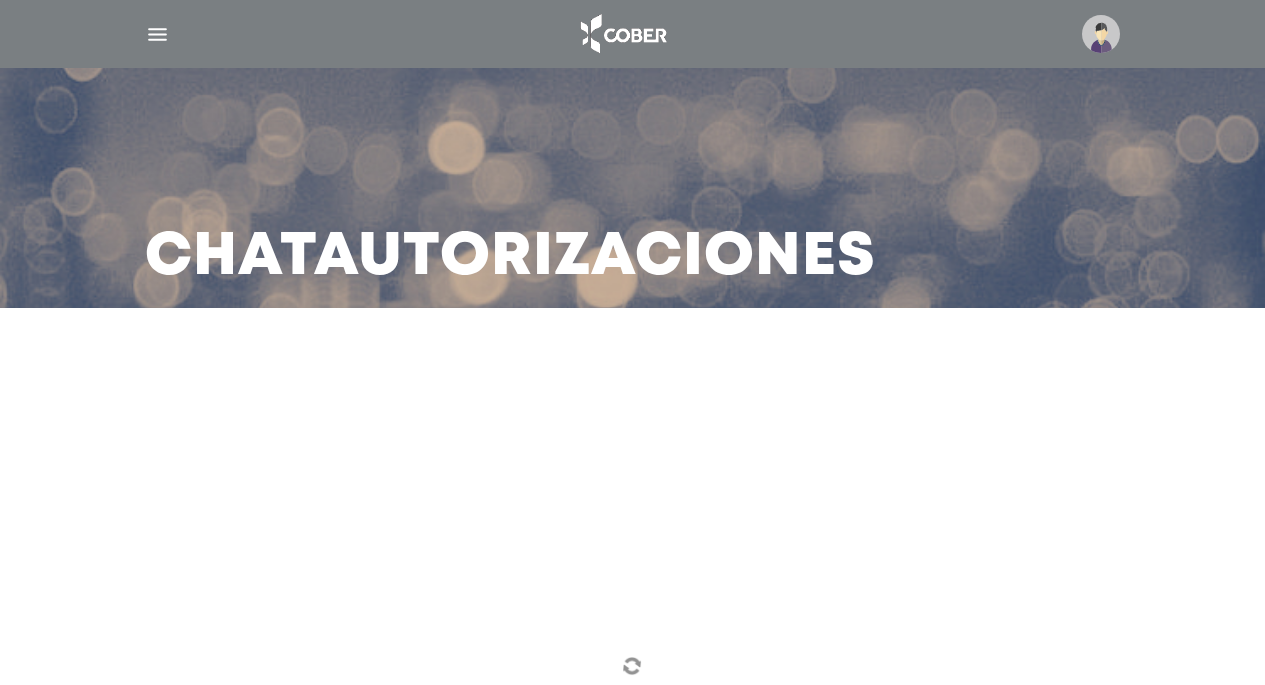 scroll, scrollTop: 80, scrollLeft: 0, axis: vertical 